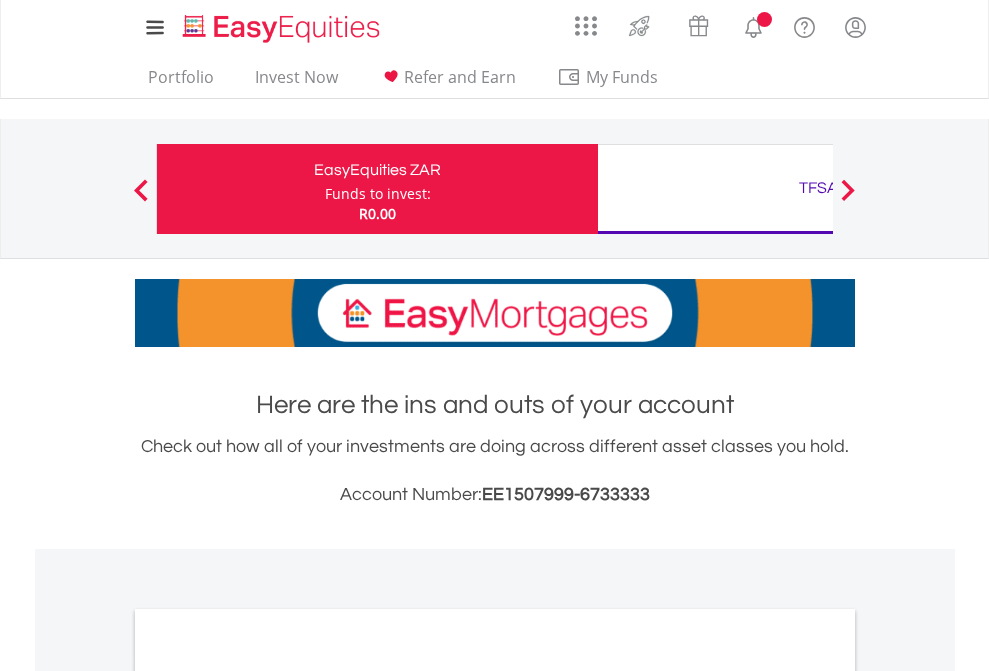 scroll, scrollTop: 0, scrollLeft: 0, axis: both 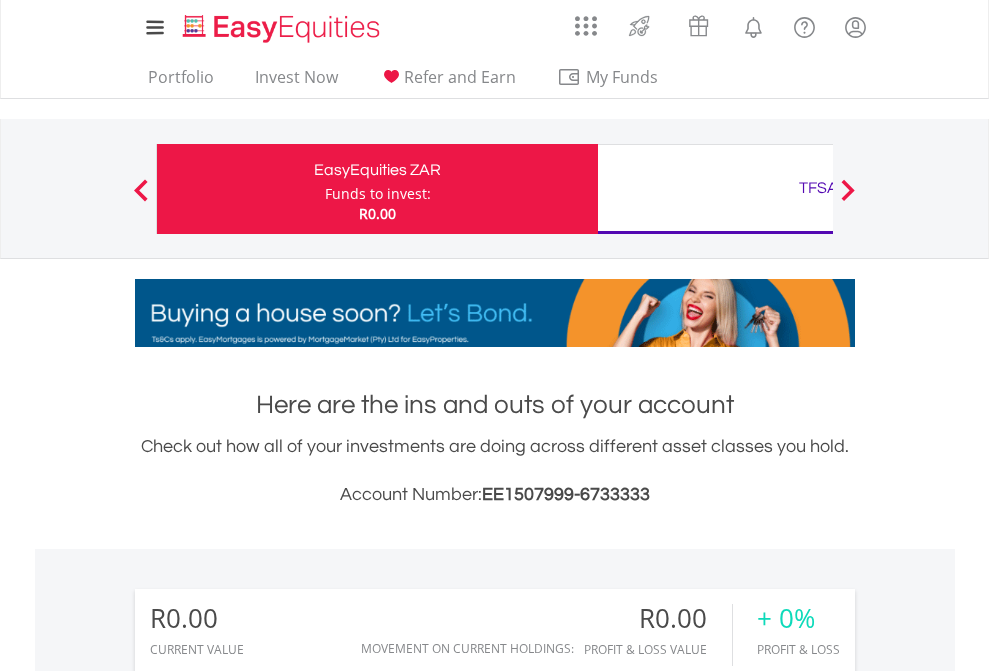 click on "Funds to invest:" at bounding box center (378, 194) 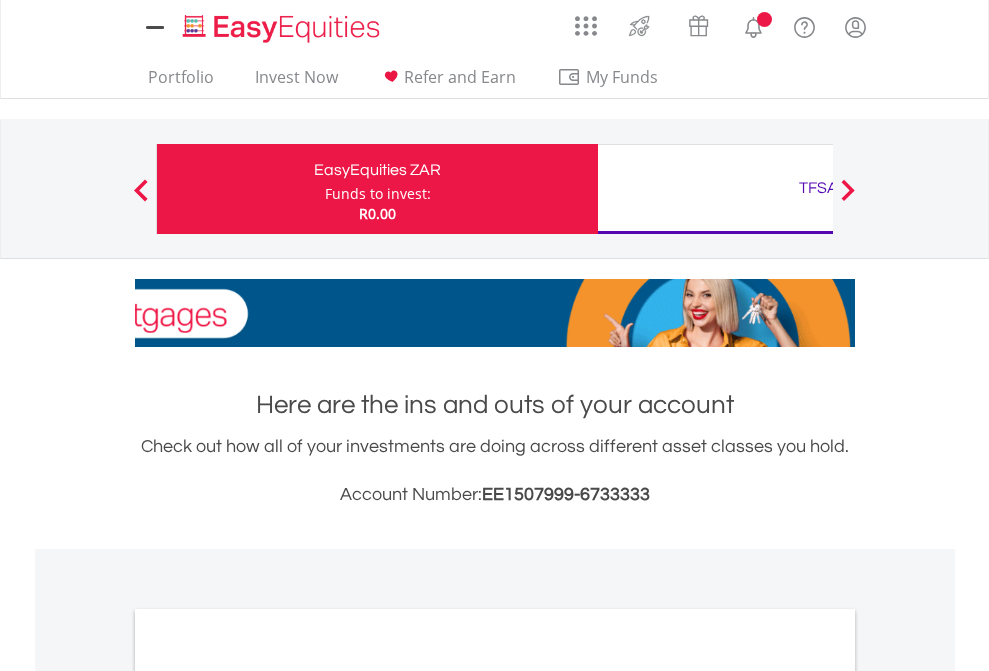 scroll, scrollTop: 0, scrollLeft: 0, axis: both 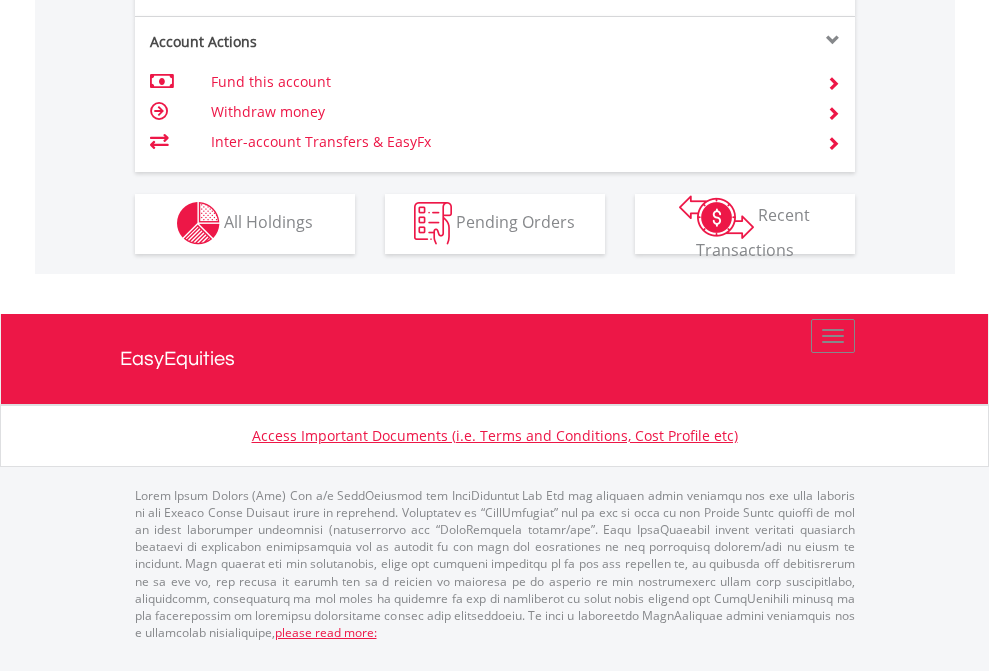 click on "Investment types" at bounding box center (706, -353) 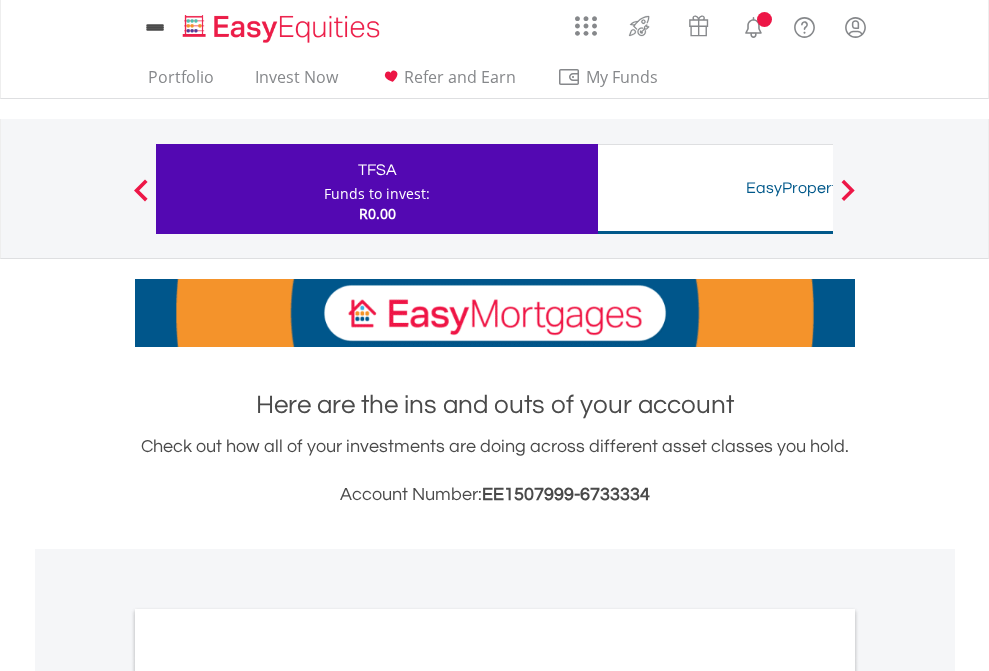 scroll, scrollTop: 0, scrollLeft: 0, axis: both 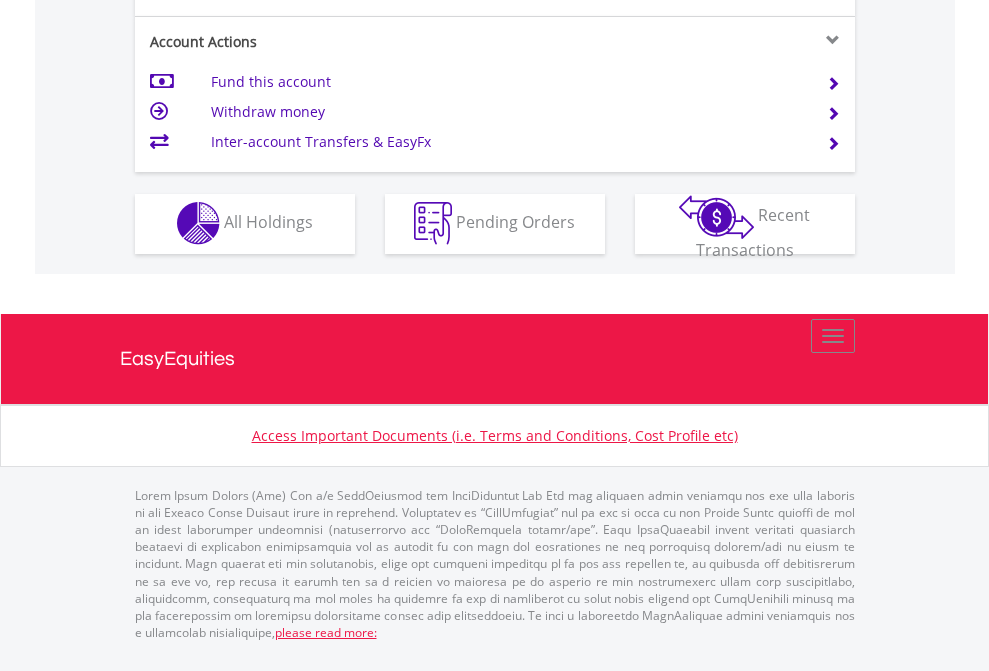 click on "Investment types" at bounding box center [706, -353] 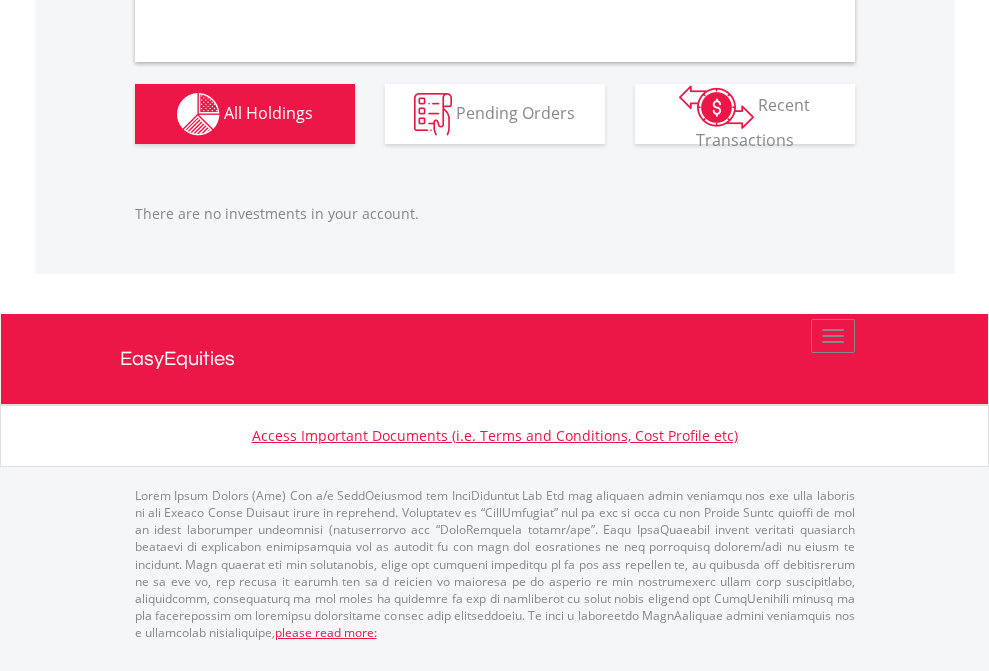 scroll, scrollTop: 1980, scrollLeft: 0, axis: vertical 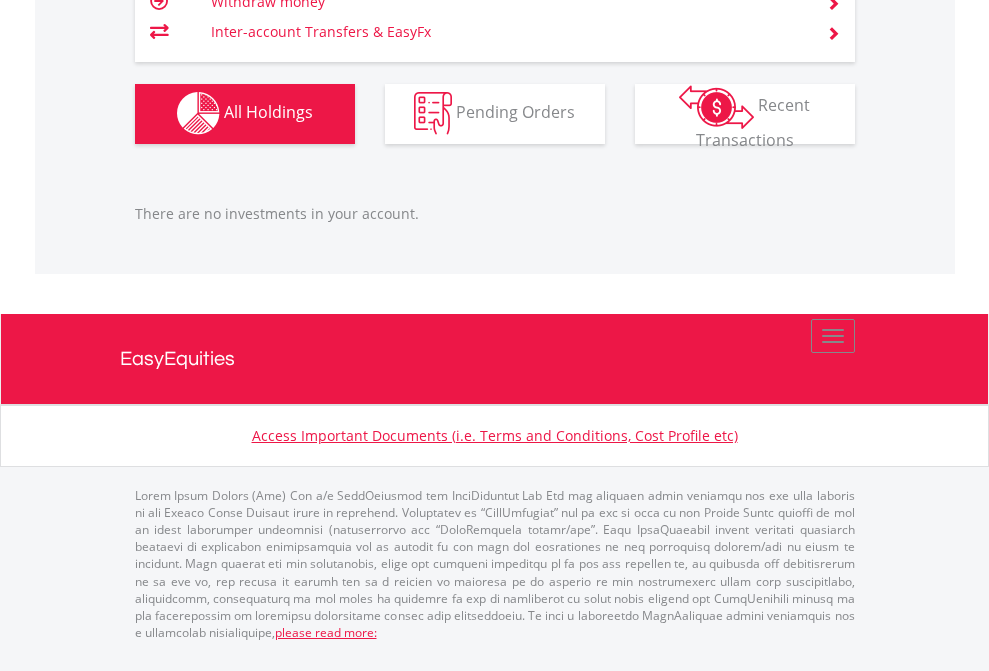 click on "TFSA" at bounding box center (818, -1142) 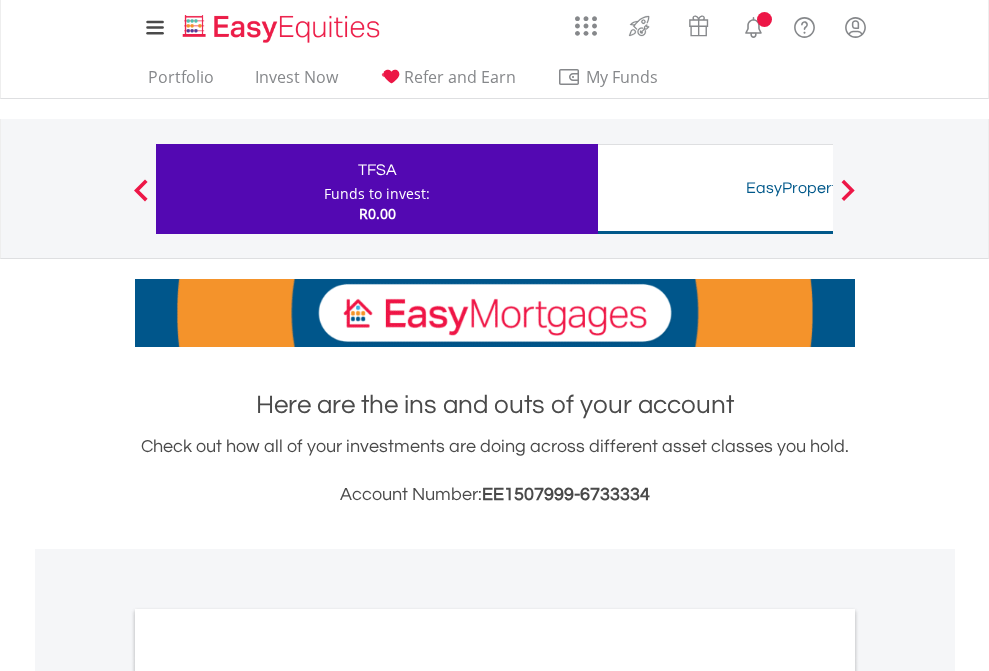 scroll, scrollTop: 0, scrollLeft: 0, axis: both 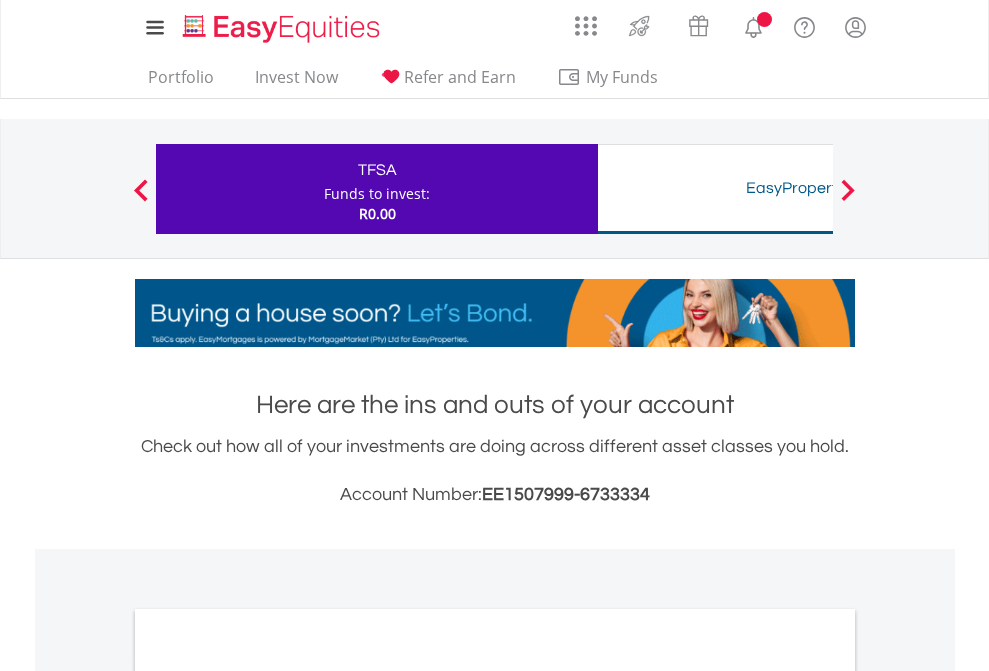 click on "All Holdings" at bounding box center [268, 1096] 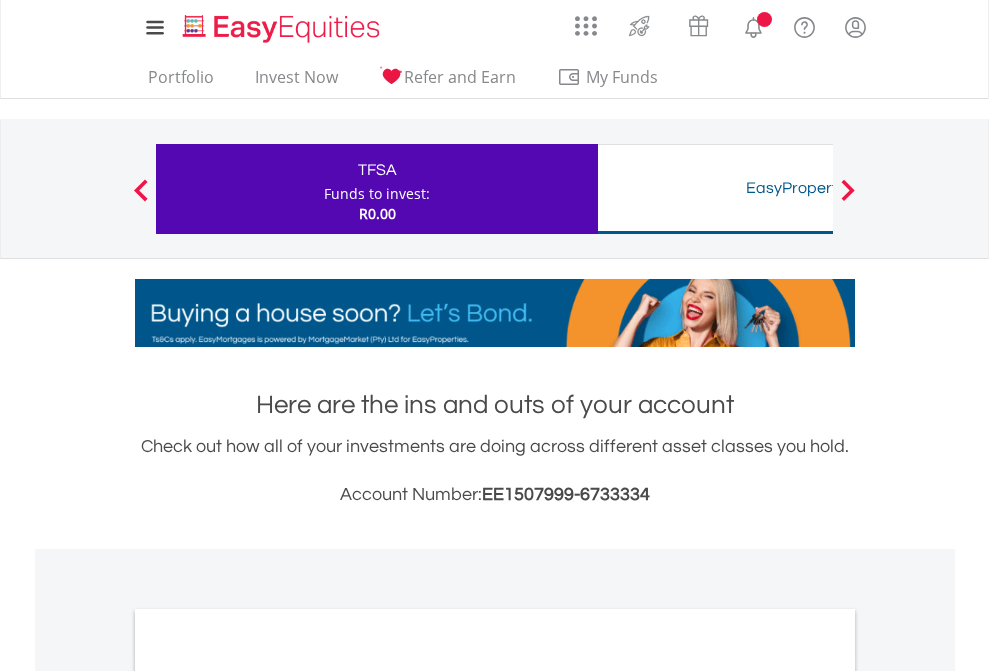 scroll, scrollTop: 1202, scrollLeft: 0, axis: vertical 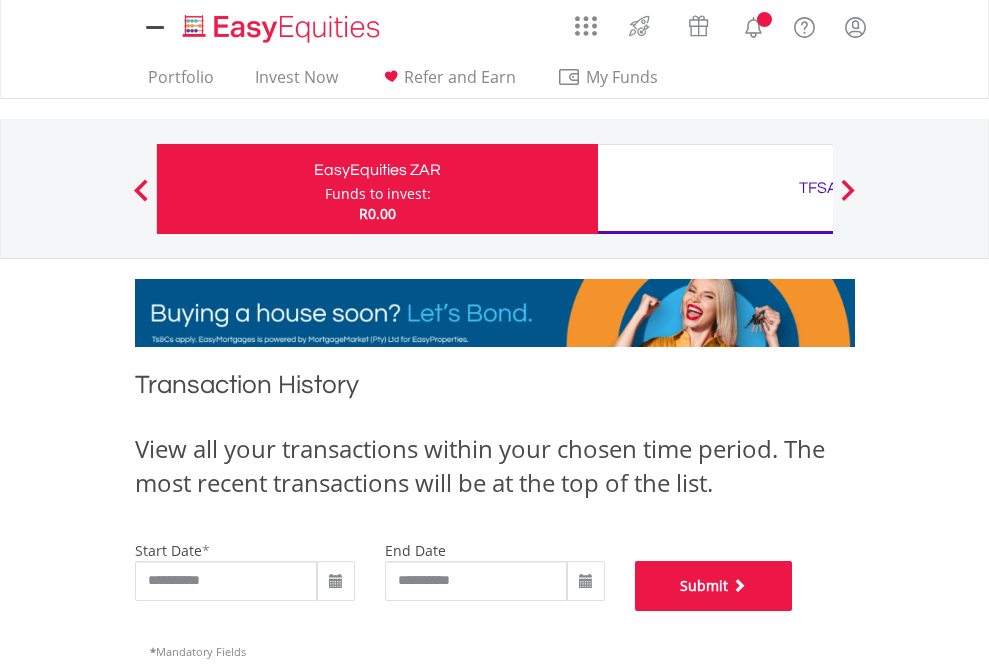 click on "Submit" at bounding box center (714, 586) 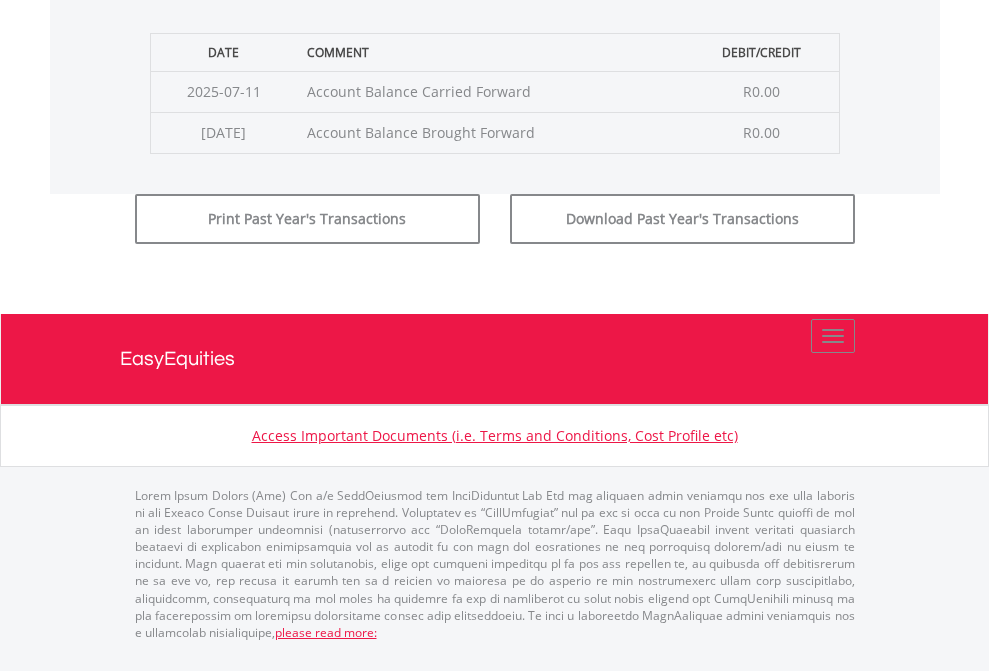 scroll, scrollTop: 811, scrollLeft: 0, axis: vertical 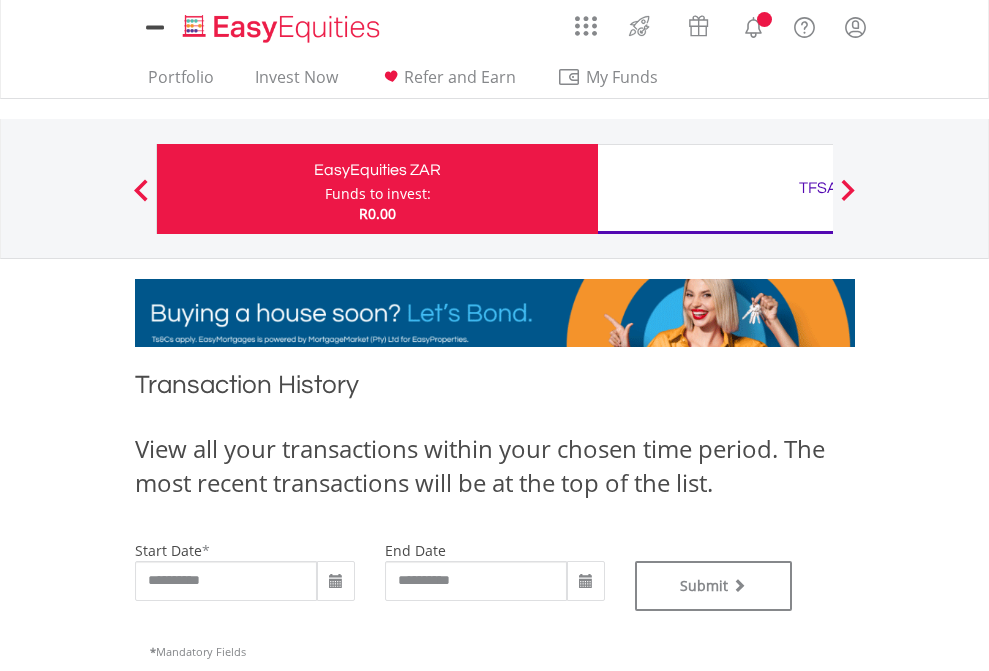 click on "TFSA" at bounding box center [818, 188] 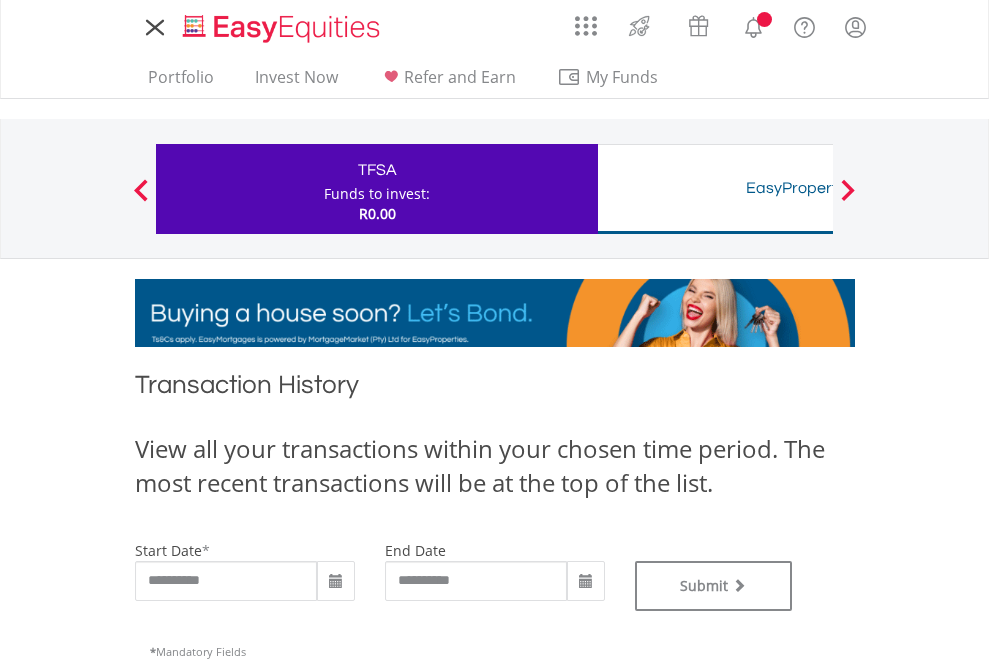 scroll, scrollTop: 0, scrollLeft: 0, axis: both 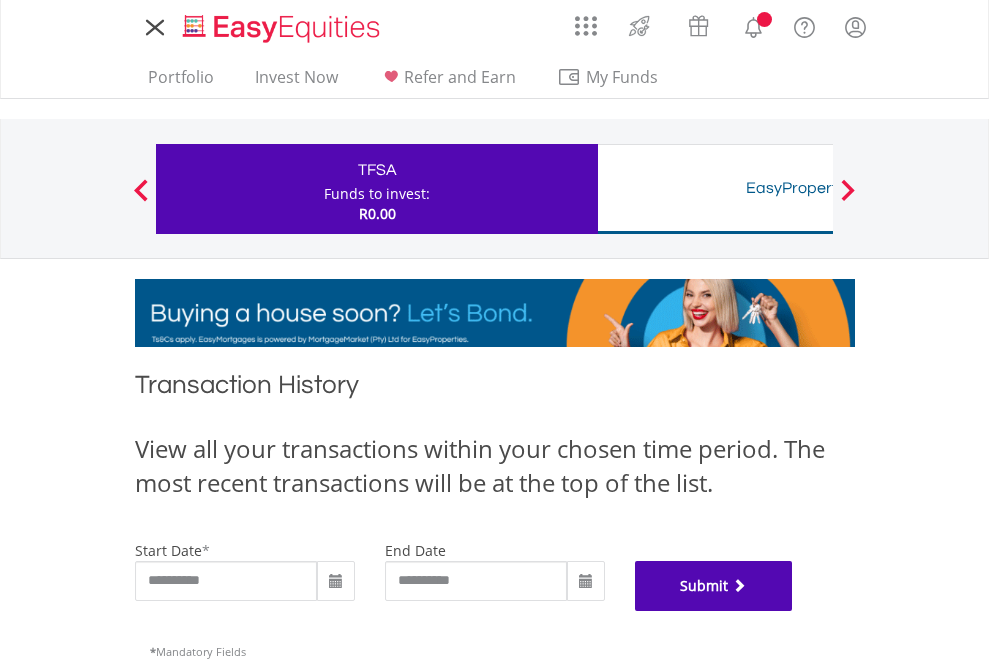 click on "Submit" at bounding box center [714, 586] 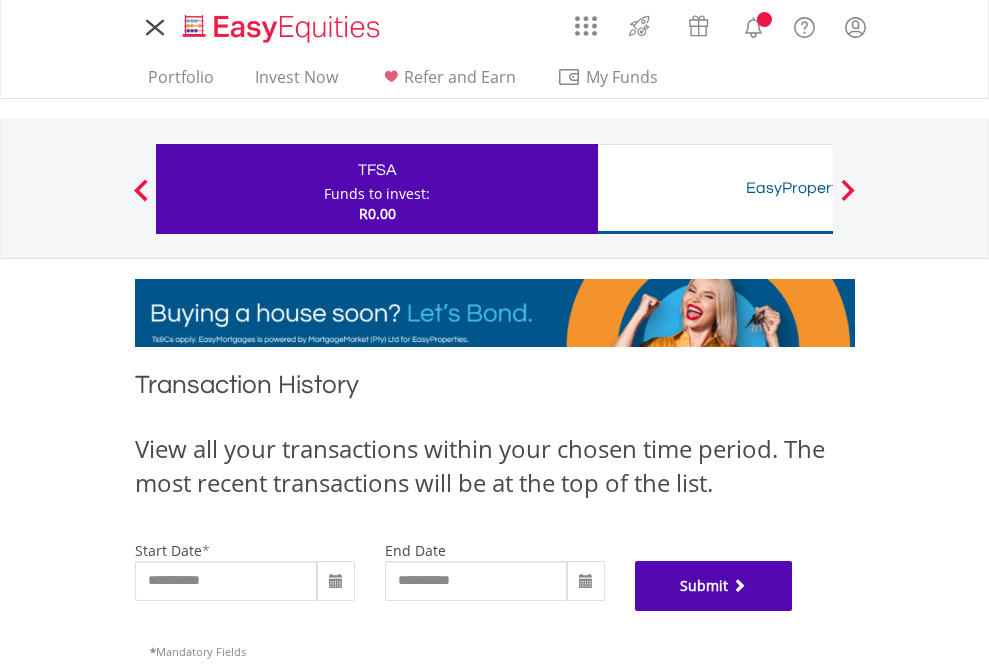 scroll, scrollTop: 811, scrollLeft: 0, axis: vertical 